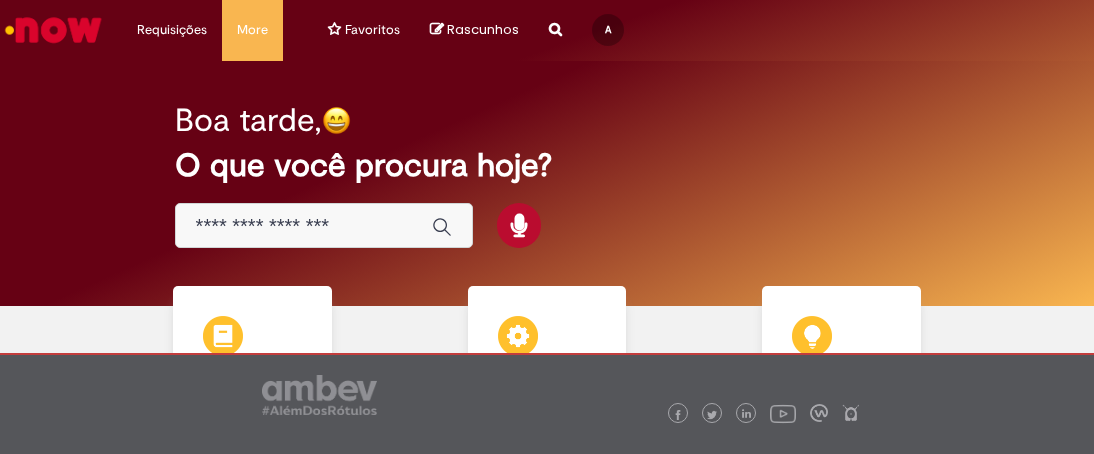 scroll, scrollTop: 0, scrollLeft: 0, axis: both 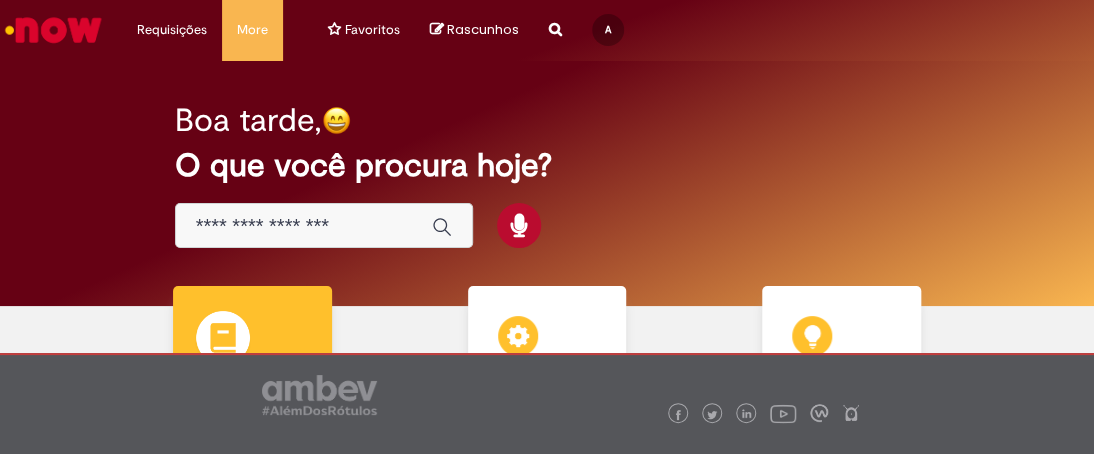 click on "Catálogo de Ofertas
Catálogo de Ofertas
Abra uma solicitação" at bounding box center [252, 381] 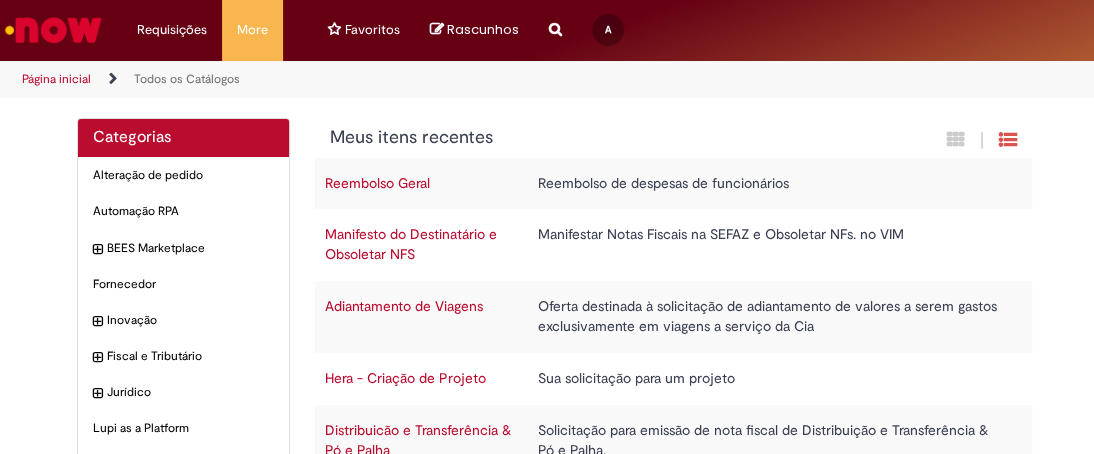 scroll, scrollTop: 300, scrollLeft: 0, axis: vertical 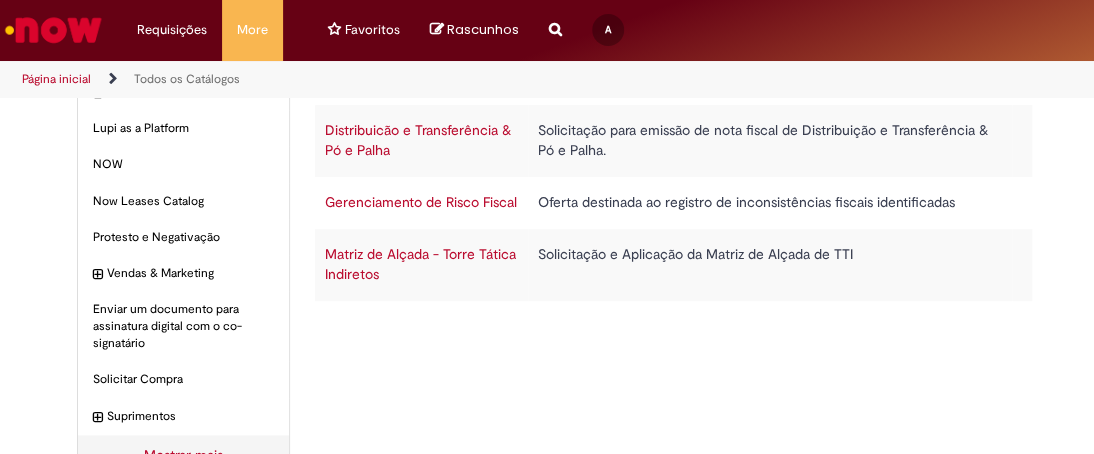 click on "Distribuicão e Transferência & Pó e Palha" at bounding box center [418, 140] 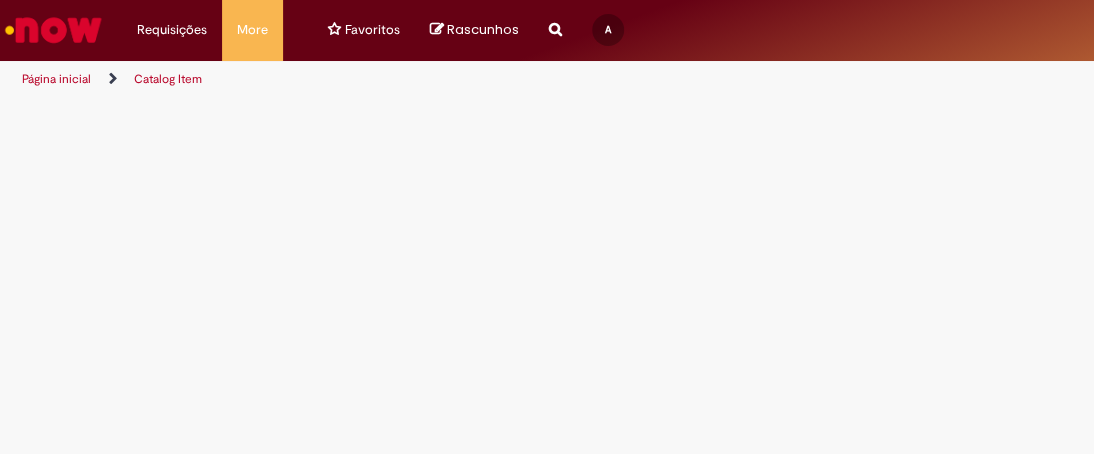 scroll, scrollTop: 0, scrollLeft: 0, axis: both 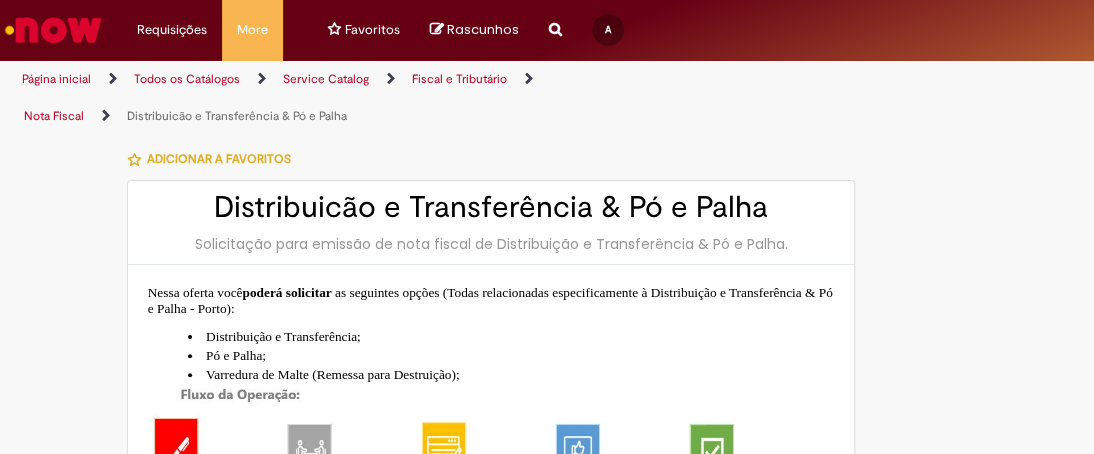 type on "**********" 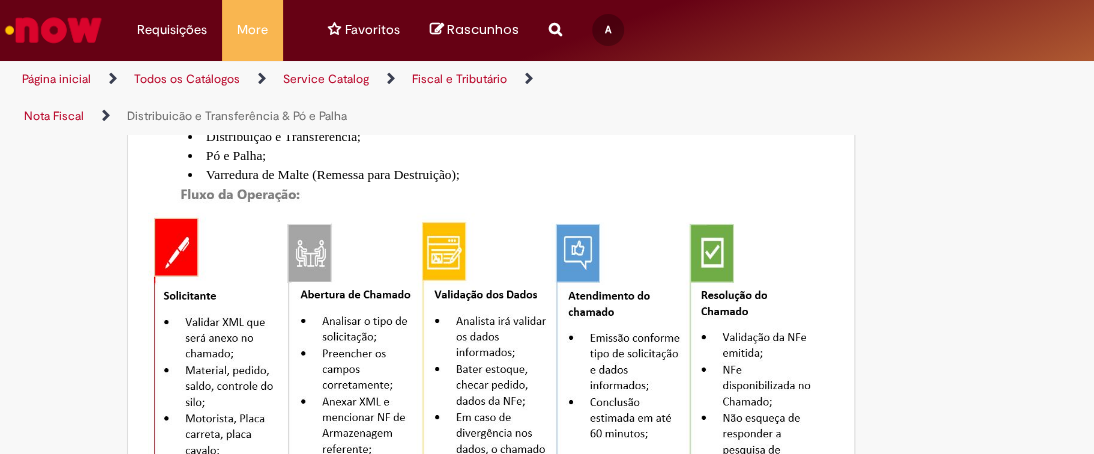 type on "******" 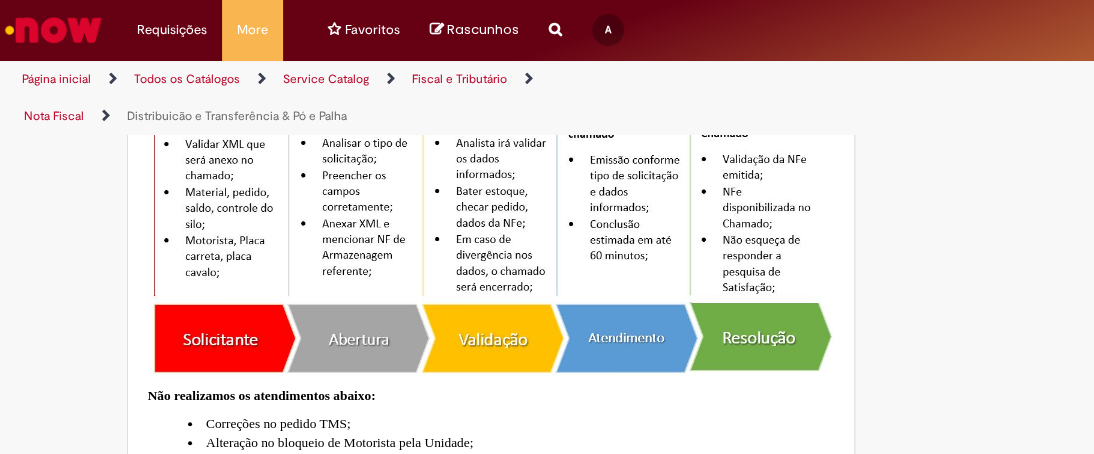 type on "**********" 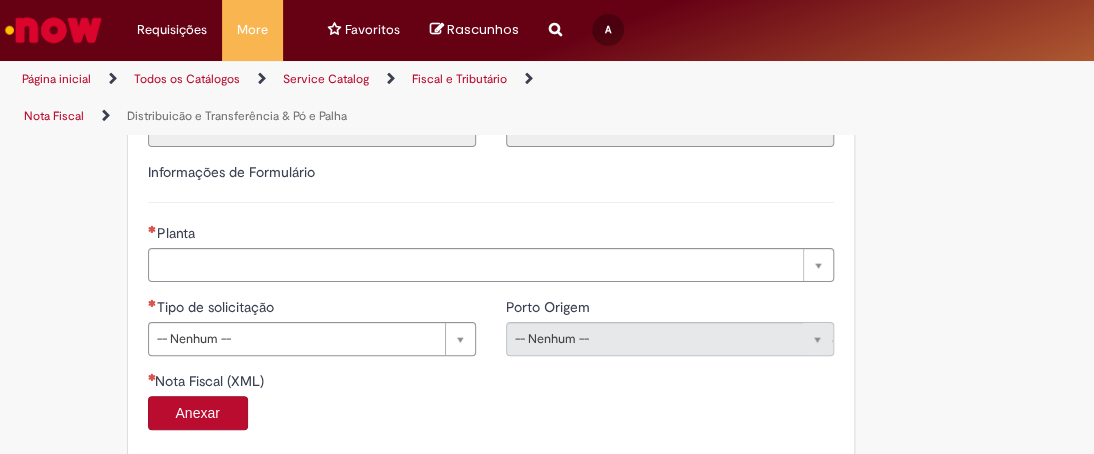 scroll, scrollTop: 1100, scrollLeft: 0, axis: vertical 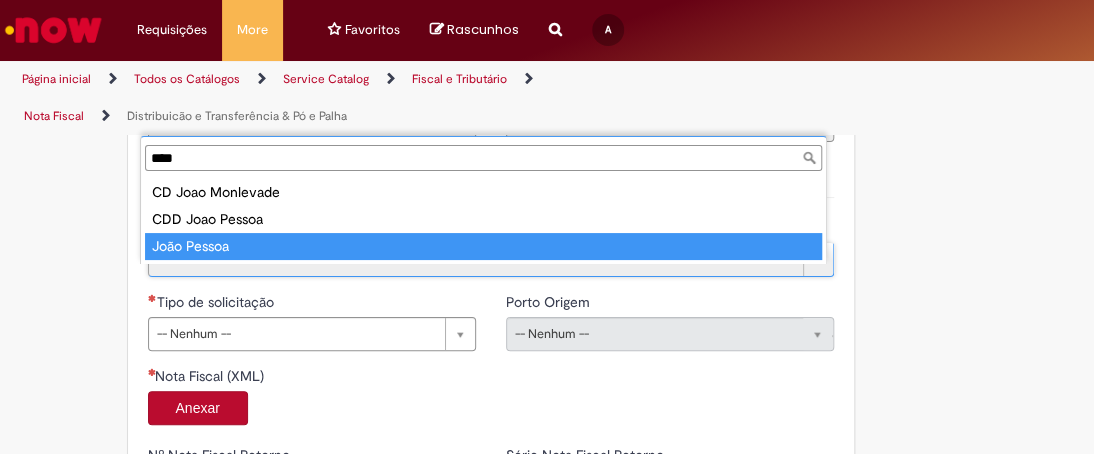 type on "****" 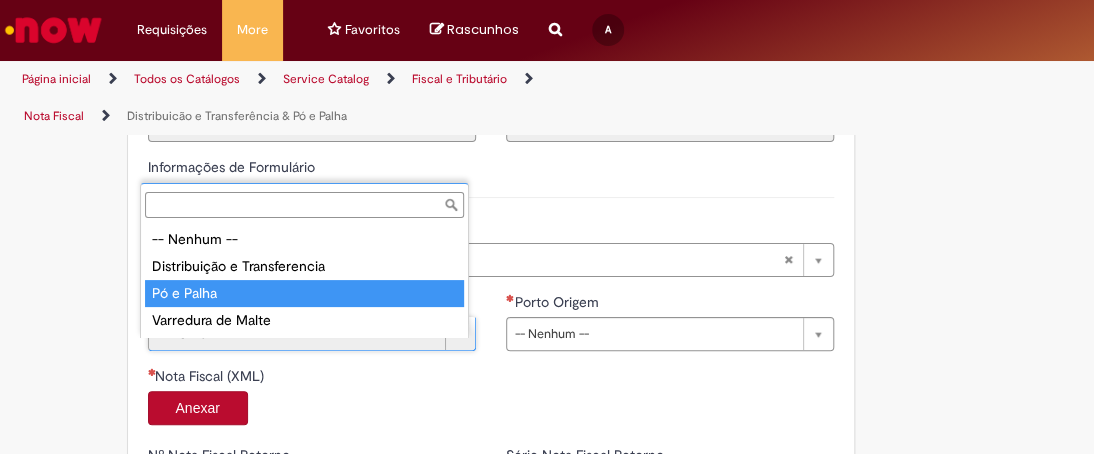 type on "**********" 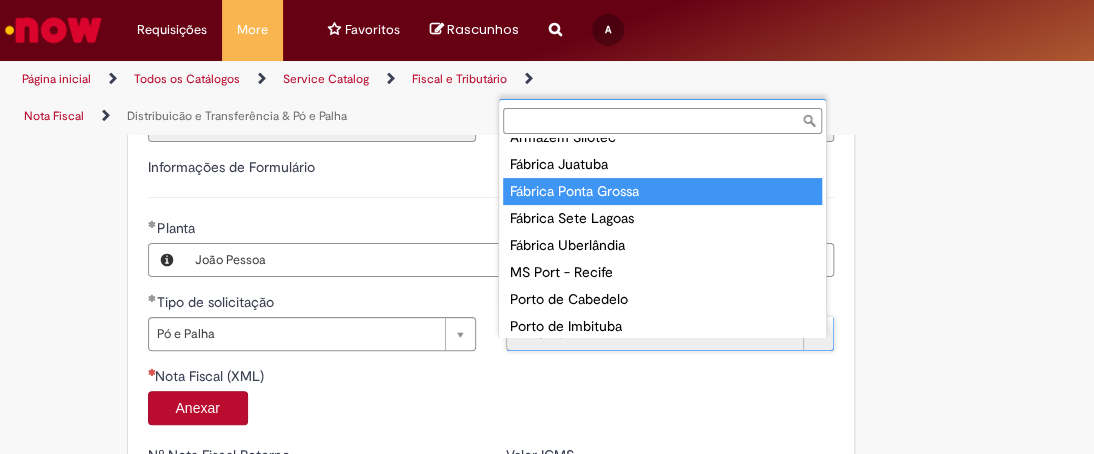 scroll, scrollTop: 116, scrollLeft: 0, axis: vertical 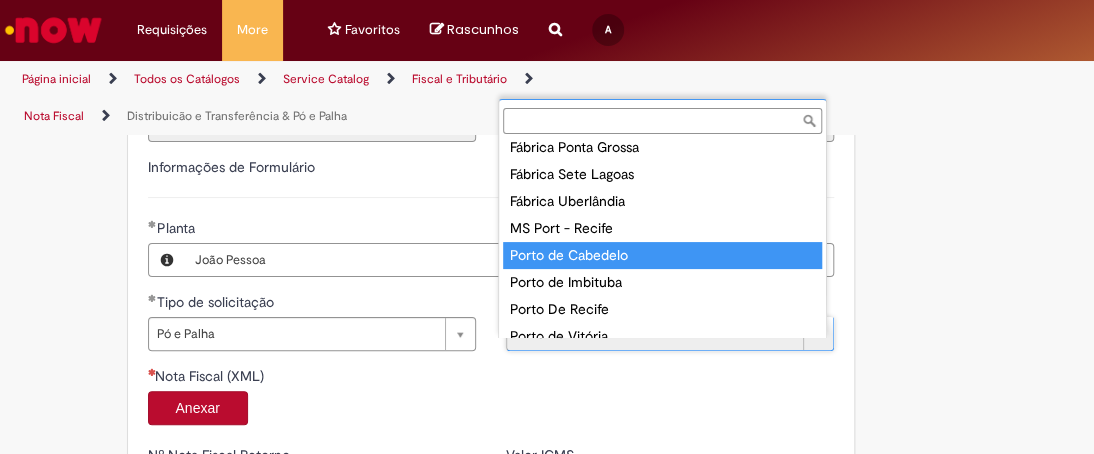 type on "**********" 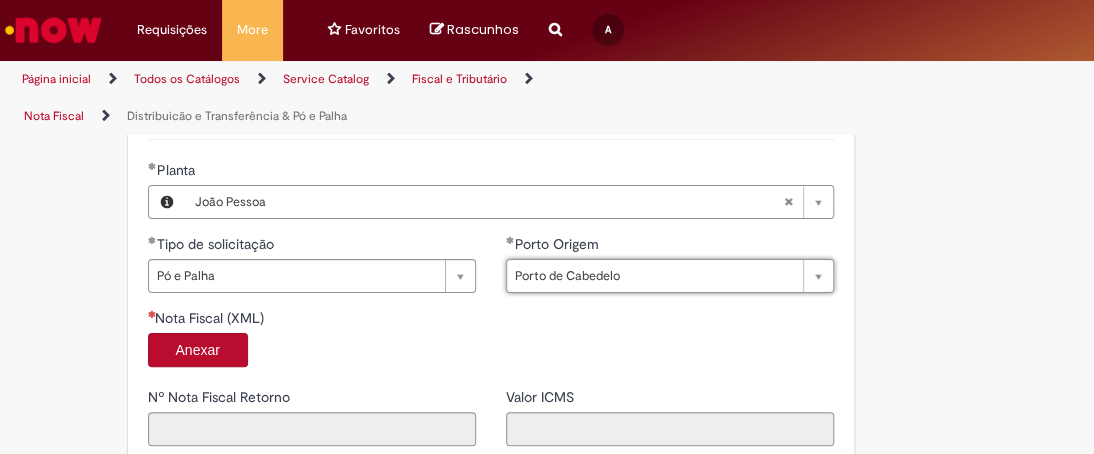 scroll, scrollTop: 1300, scrollLeft: 0, axis: vertical 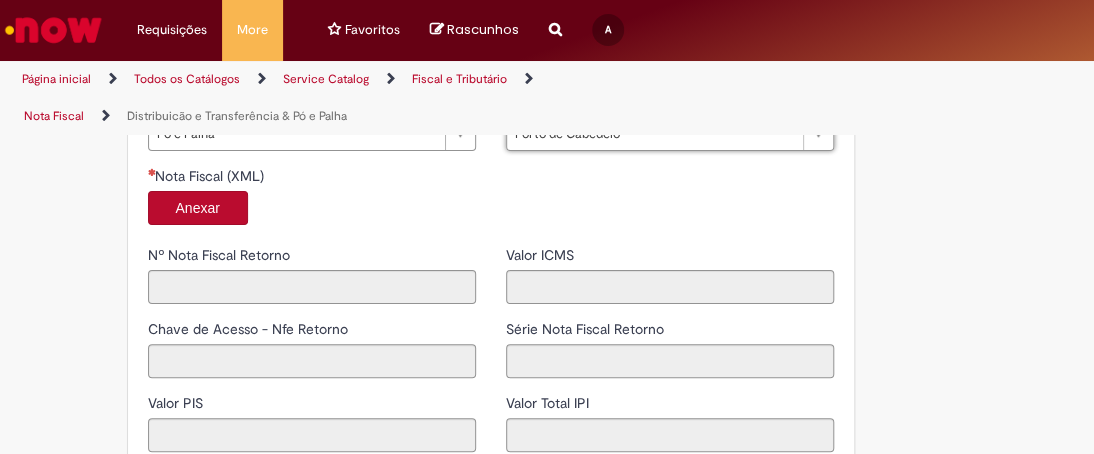 click on "Anexar" at bounding box center (198, 208) 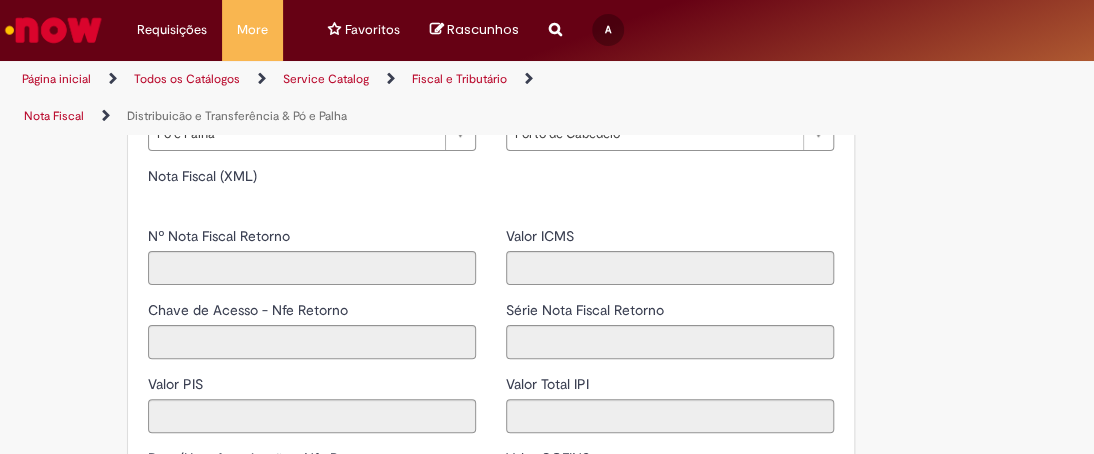 type on "*****" 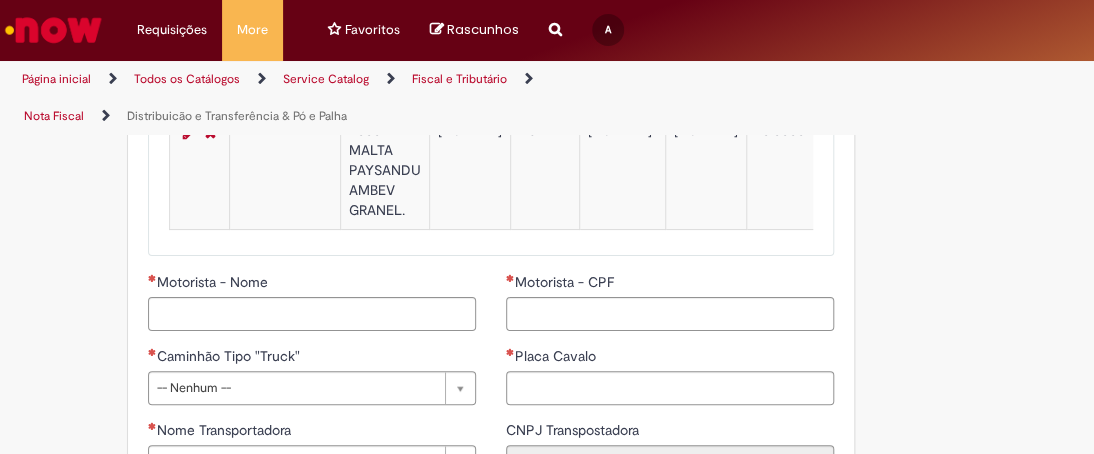 scroll, scrollTop: 2000, scrollLeft: 0, axis: vertical 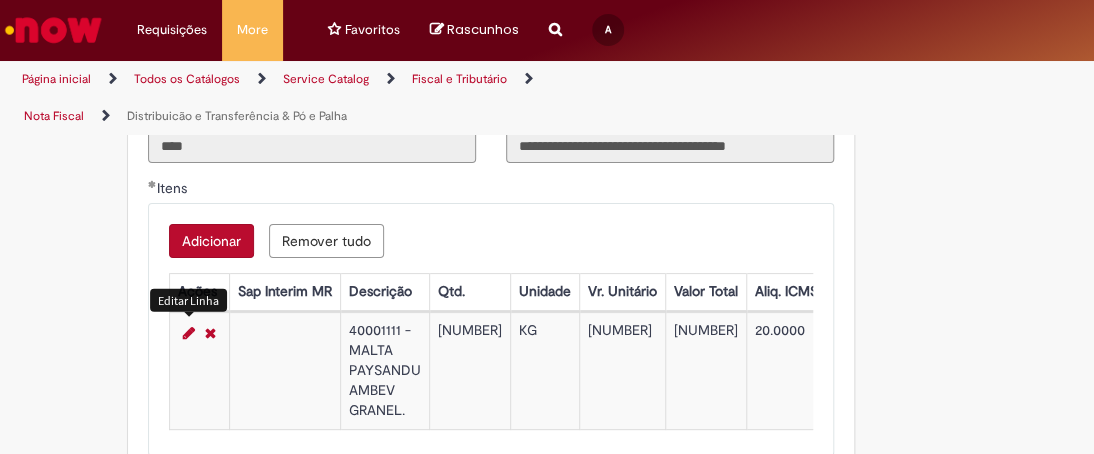 click at bounding box center (189, 333) 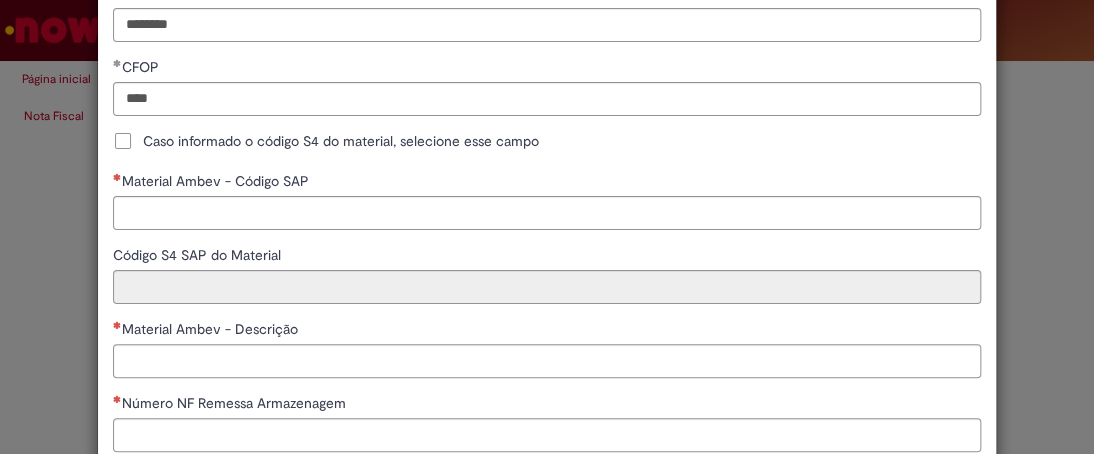 scroll, scrollTop: 600, scrollLeft: 0, axis: vertical 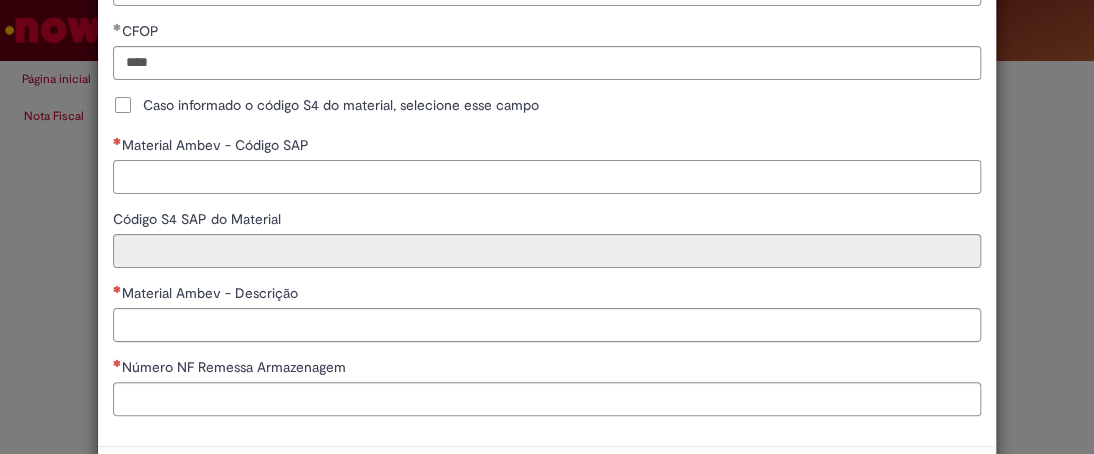 click on "Material Ambev - Código SAP" at bounding box center (547, 177) 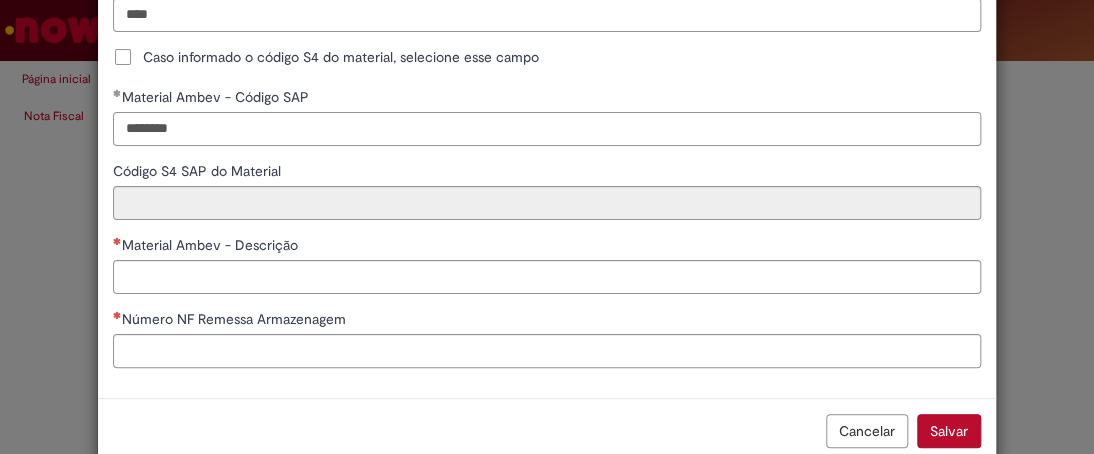 scroll, scrollTop: 686, scrollLeft: 0, axis: vertical 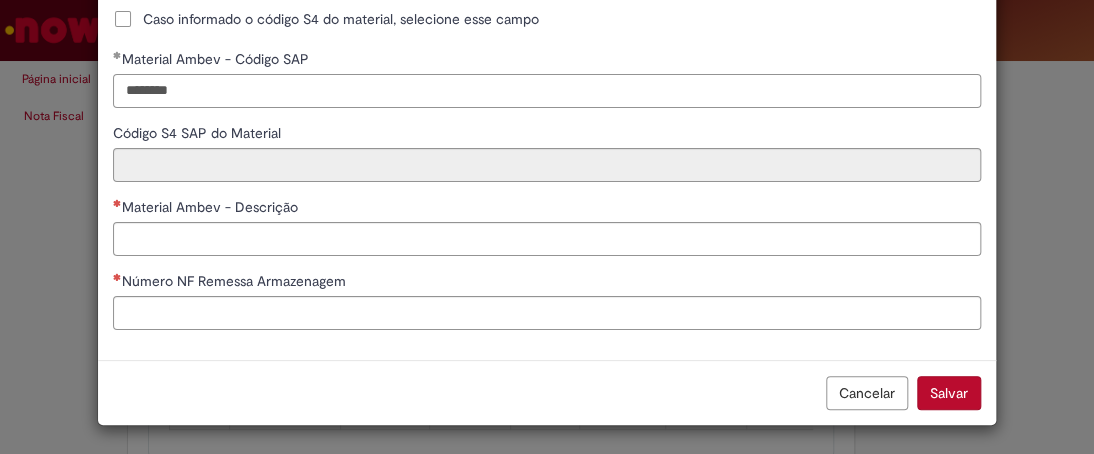 type on "********" 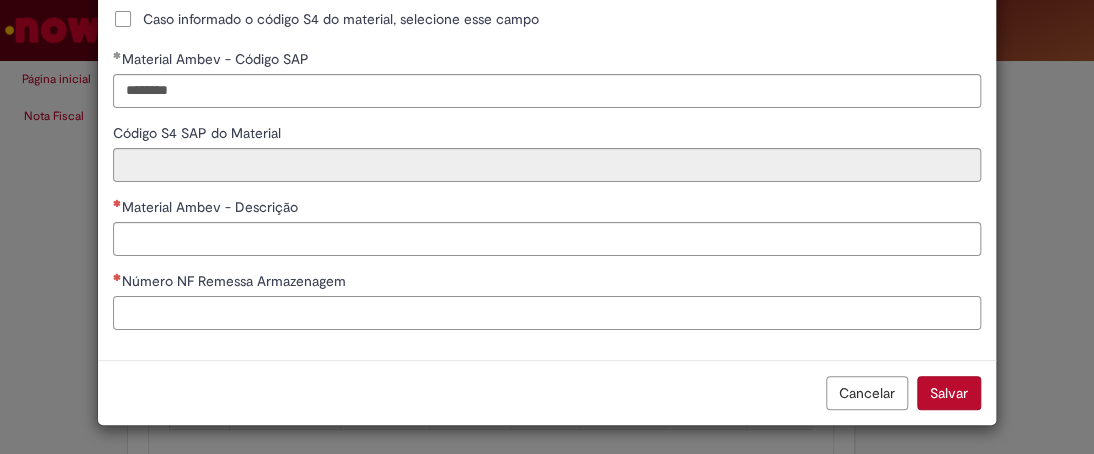 click on "Número NF Remessa Armazenagem" at bounding box center [547, 313] 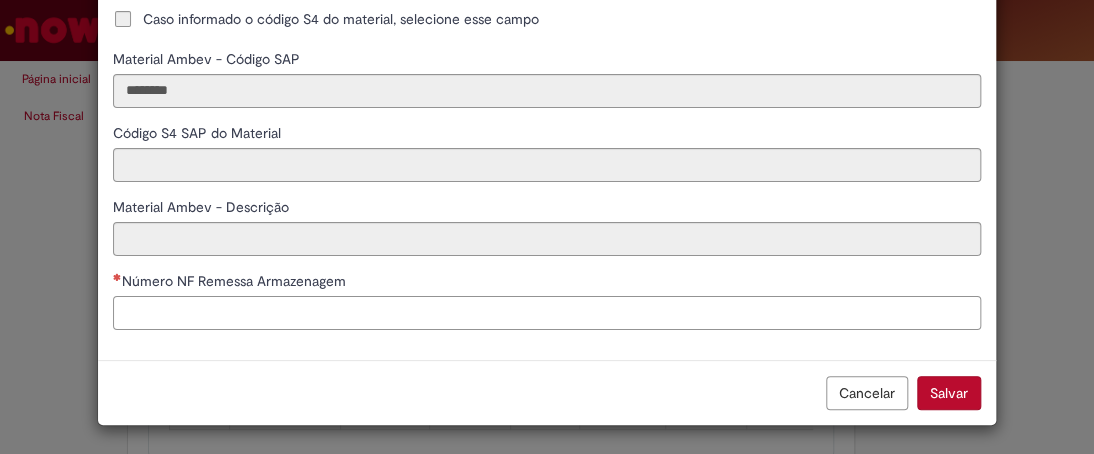 type on "**********" 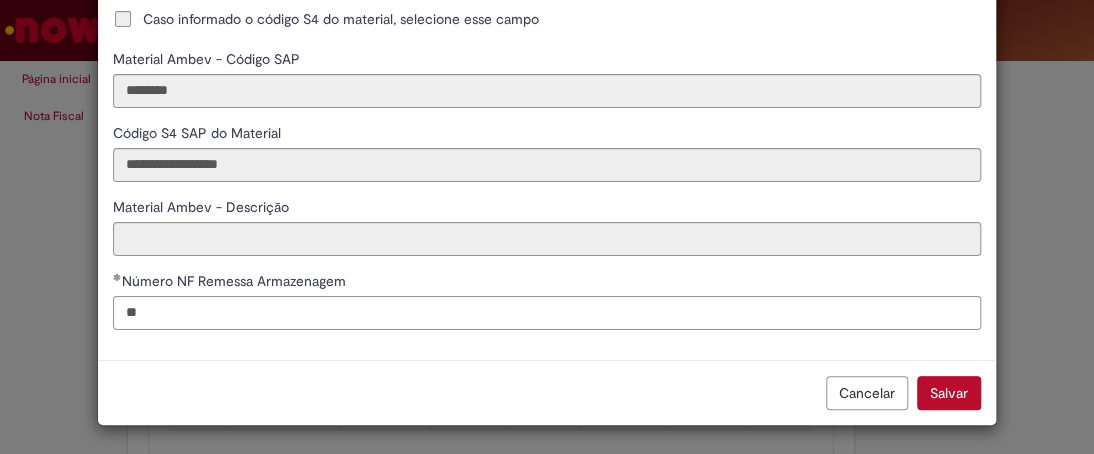 type on "***" 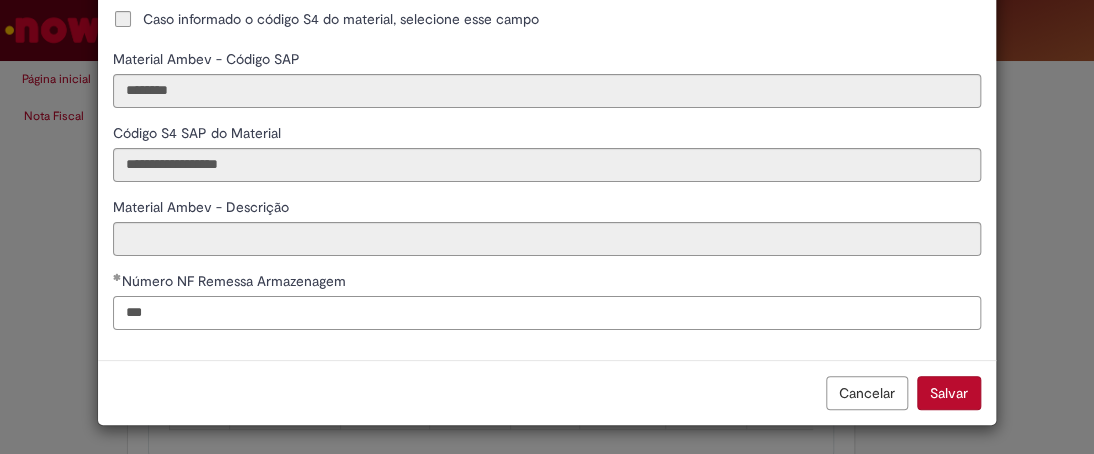 type on "**********" 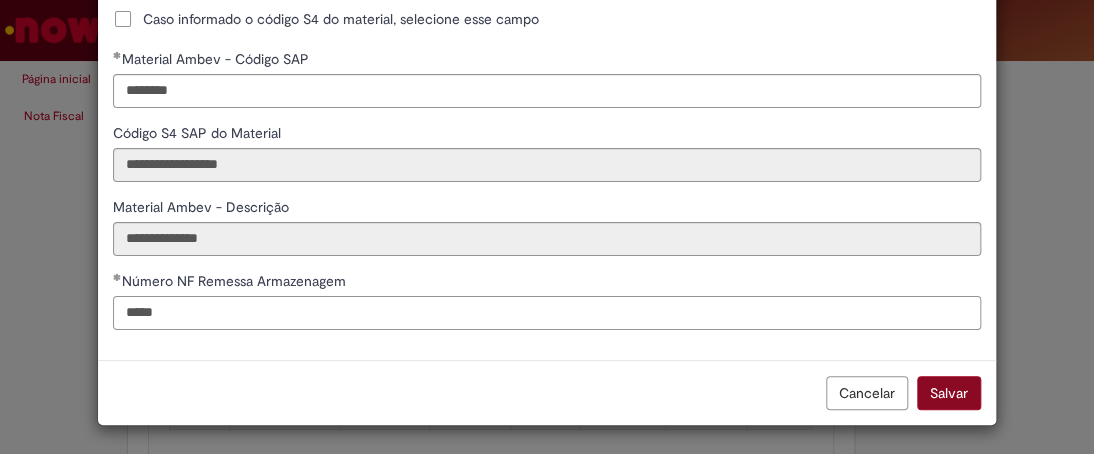 type on "*****" 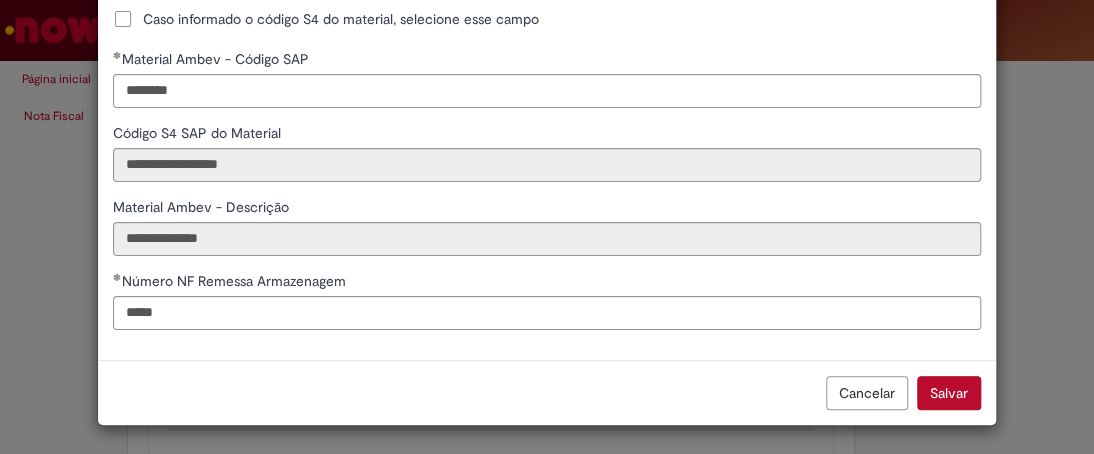click on "Salvar" at bounding box center [949, 393] 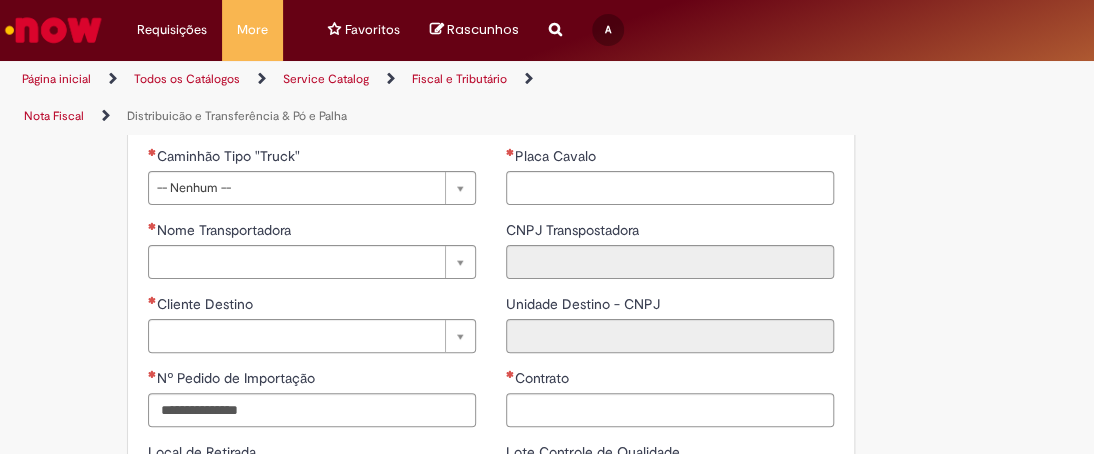 scroll, scrollTop: 2300, scrollLeft: 0, axis: vertical 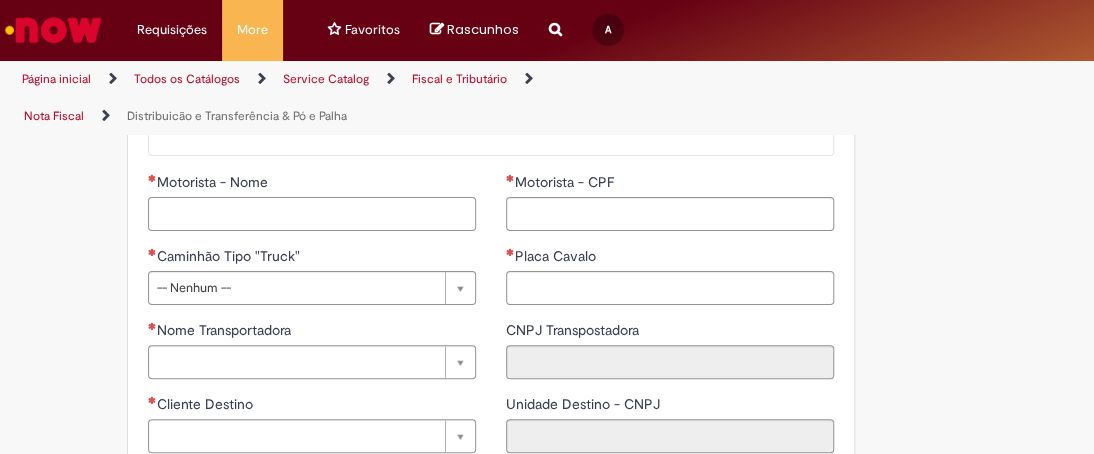 click on "Motorista - Nome" at bounding box center (312, 214) 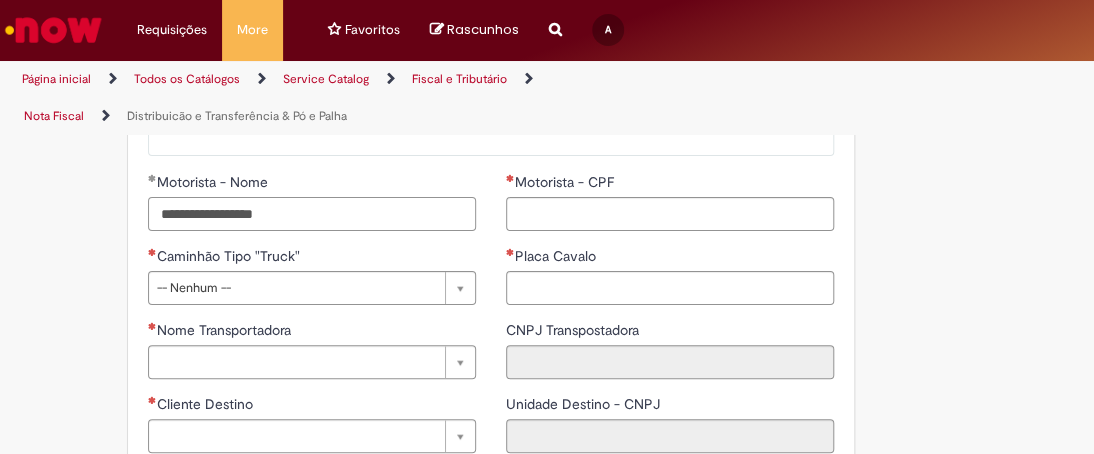 type on "**********" 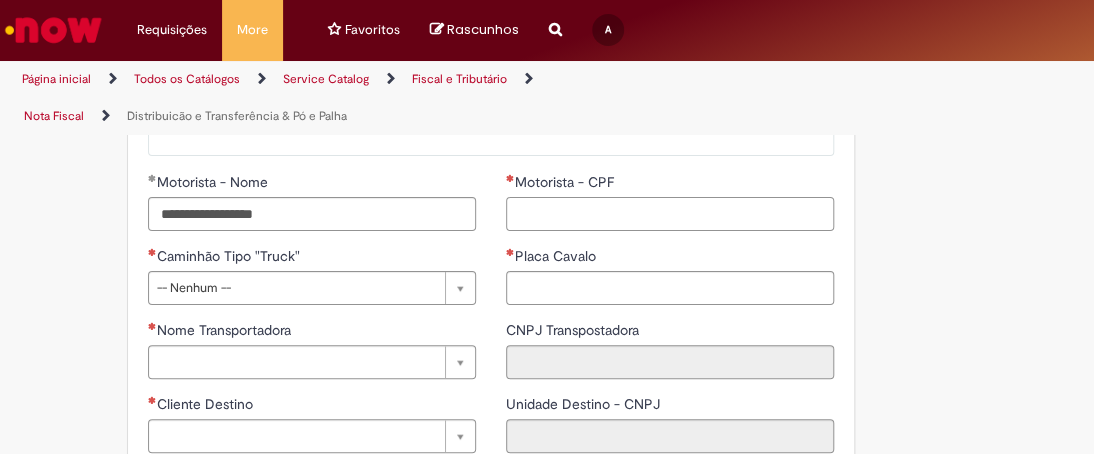 click on "Motorista - CPF" at bounding box center [670, 214] 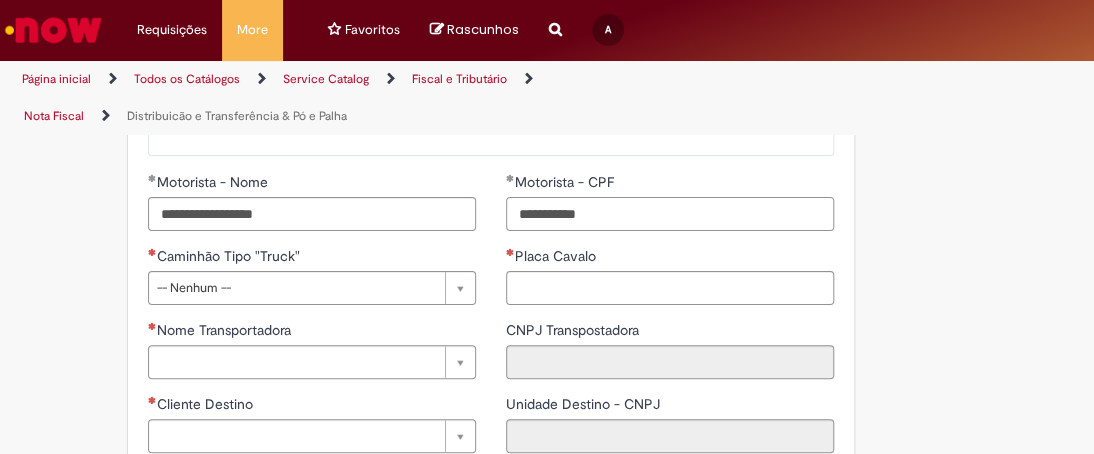 type on "**********" 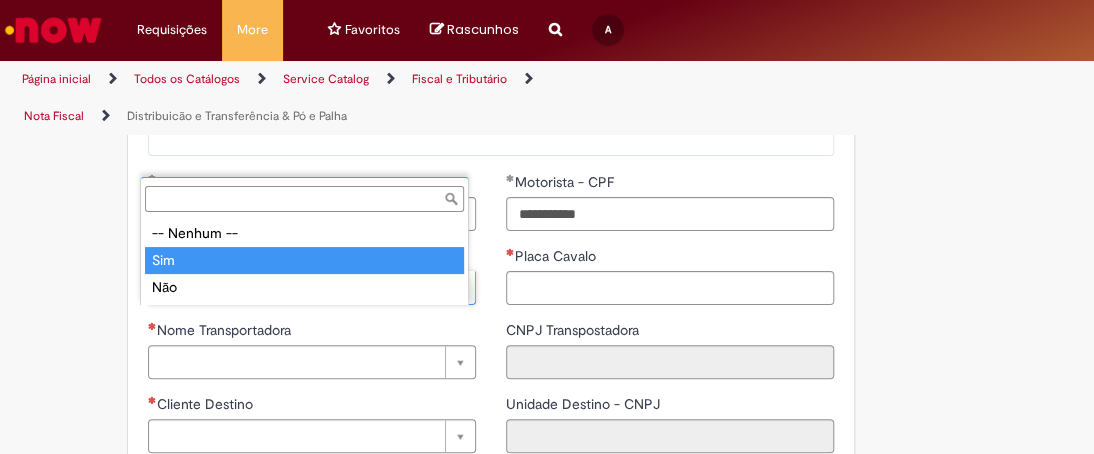 type on "***" 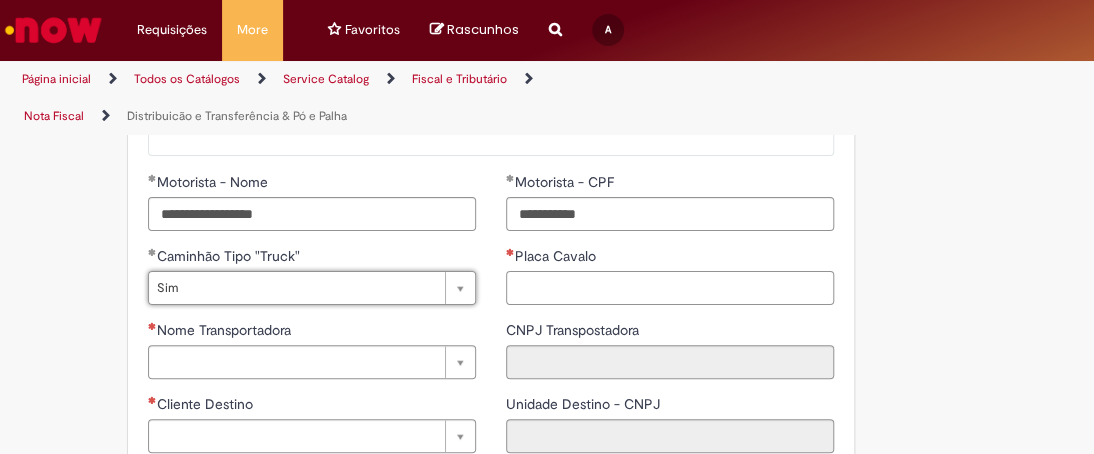 click on "Placa Cavalo" at bounding box center (670, 288) 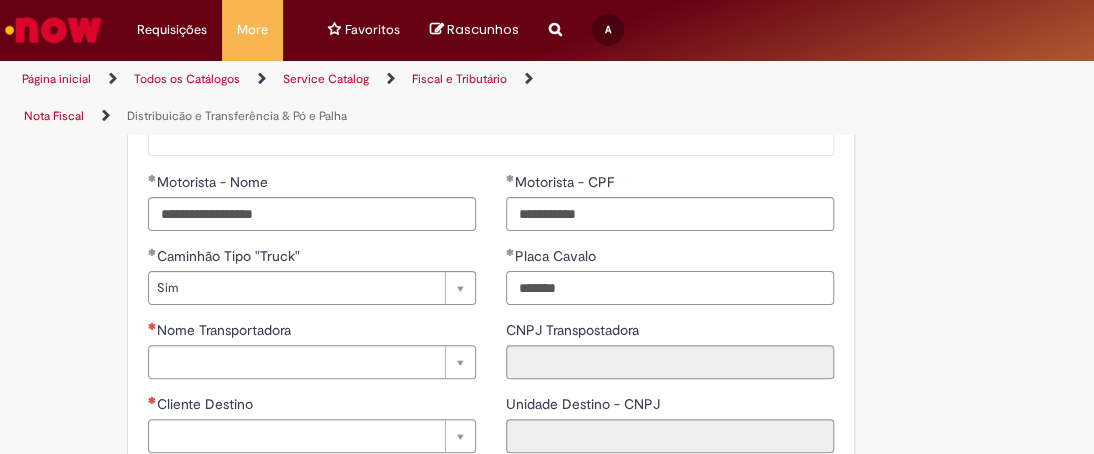 scroll, scrollTop: 2500, scrollLeft: 0, axis: vertical 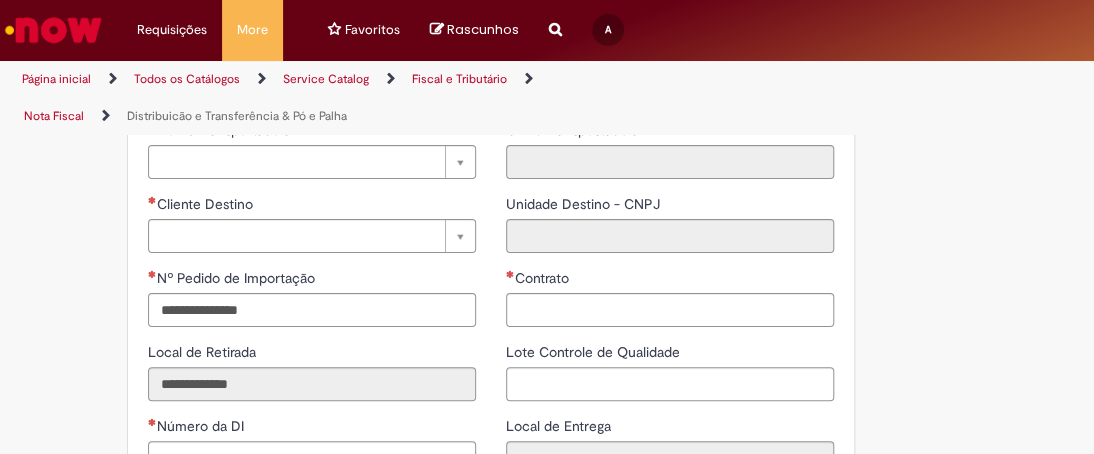 type on "*******" 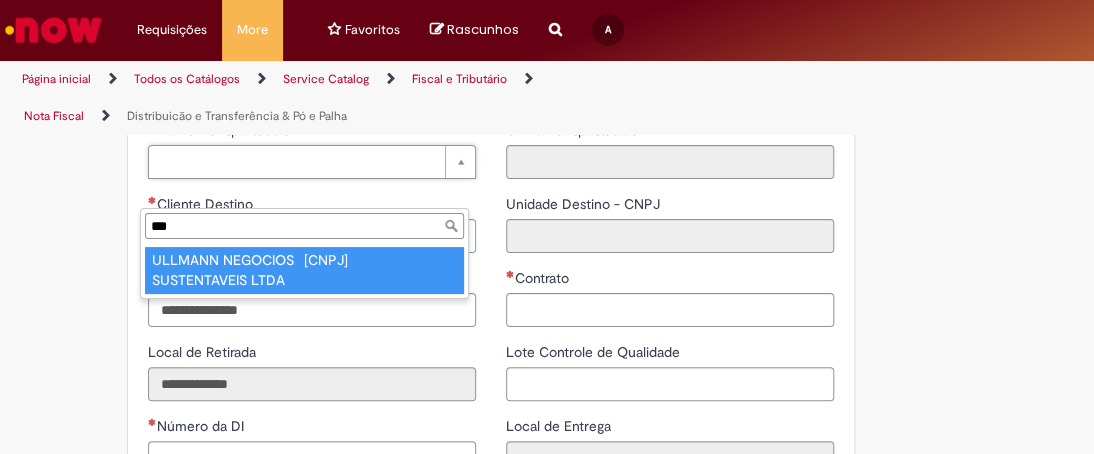 type on "***" 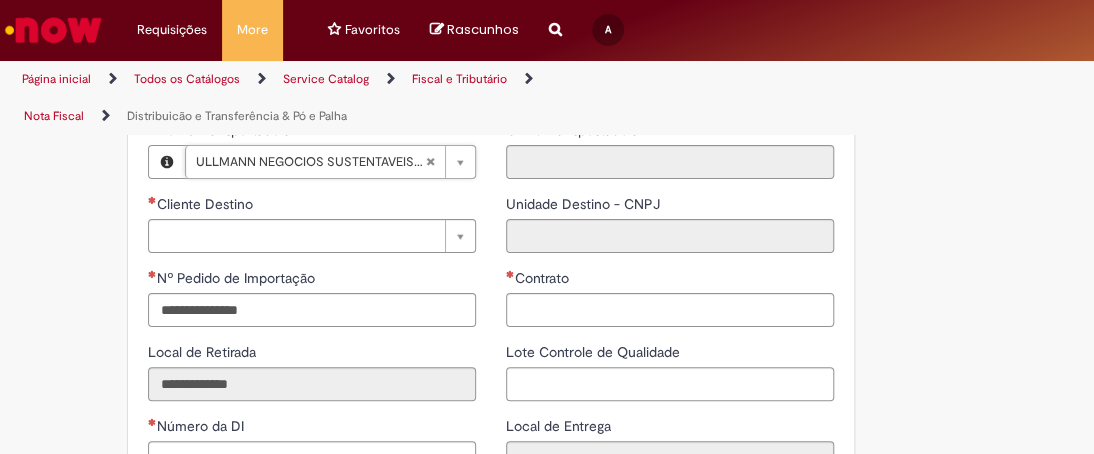 type on "**********" 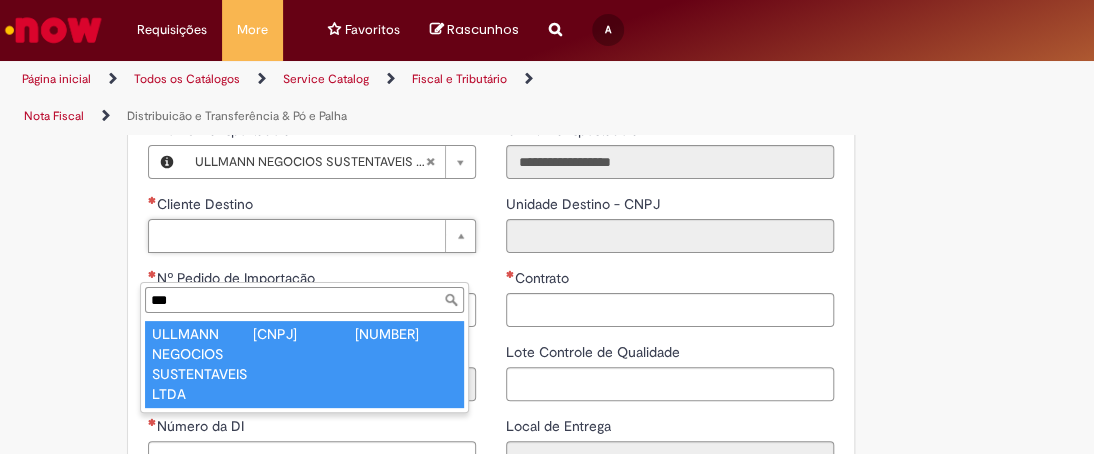 type on "***" 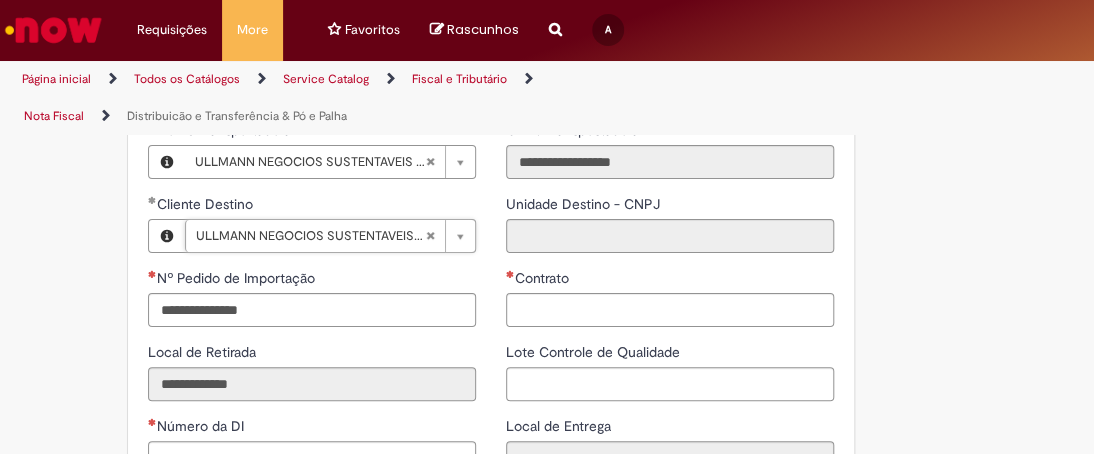 type on "**********" 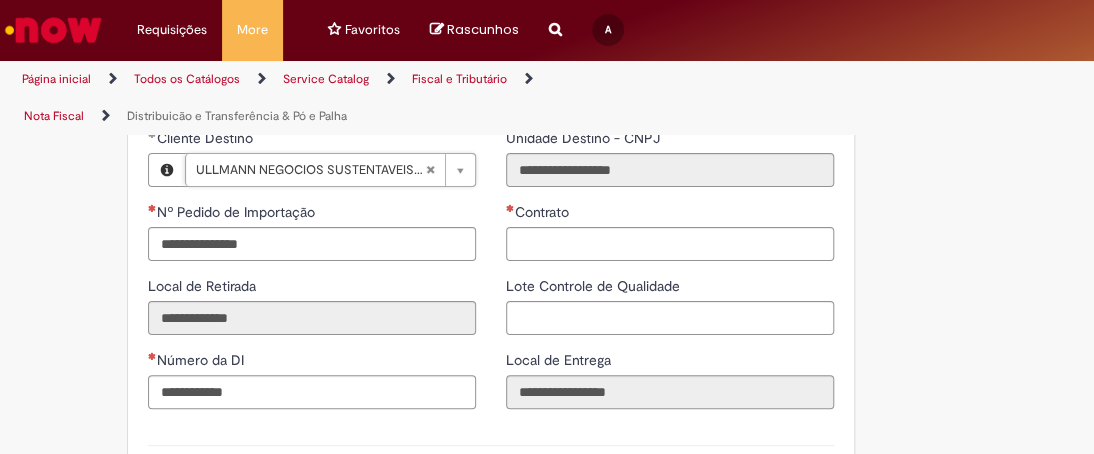 scroll, scrollTop: 2600, scrollLeft: 0, axis: vertical 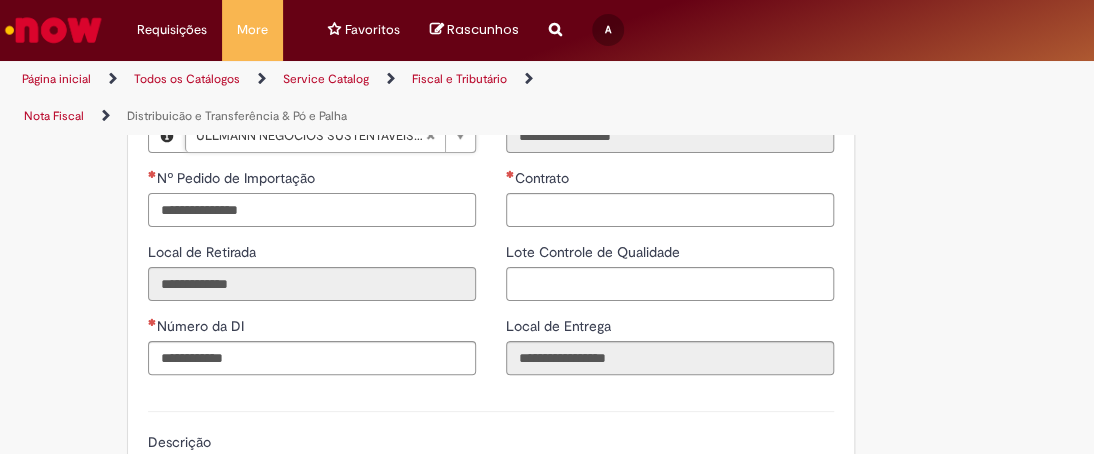 click on "Nº Pedido de Importação" at bounding box center (312, 210) 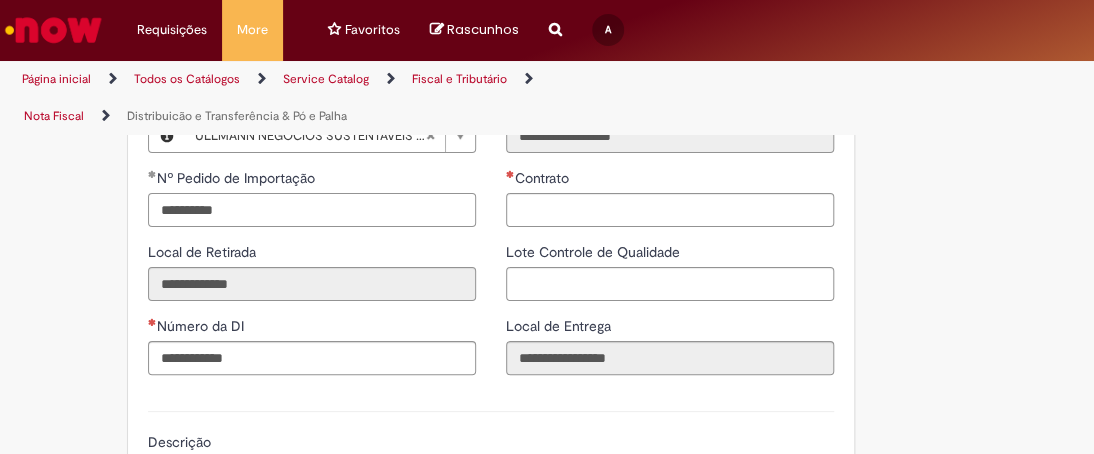 type on "**********" 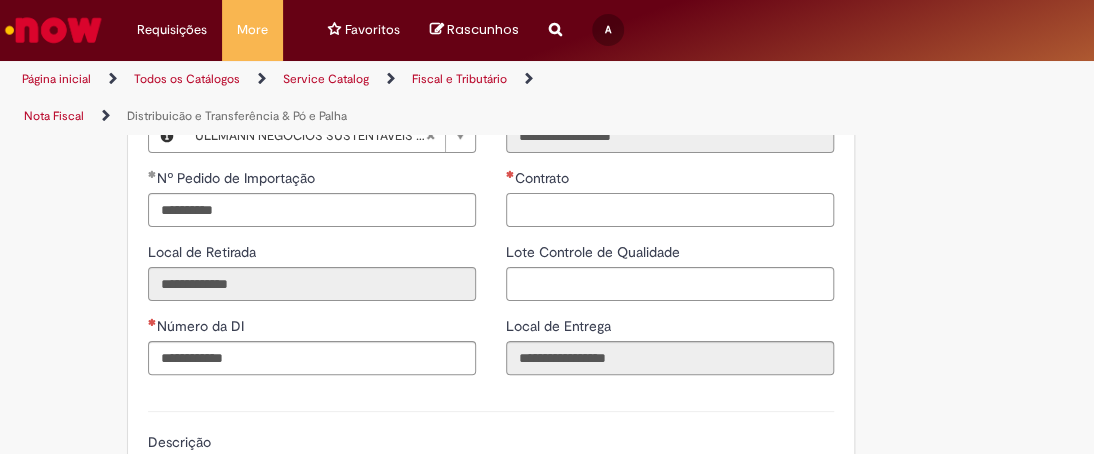 click on "Contrato" at bounding box center [670, 210] 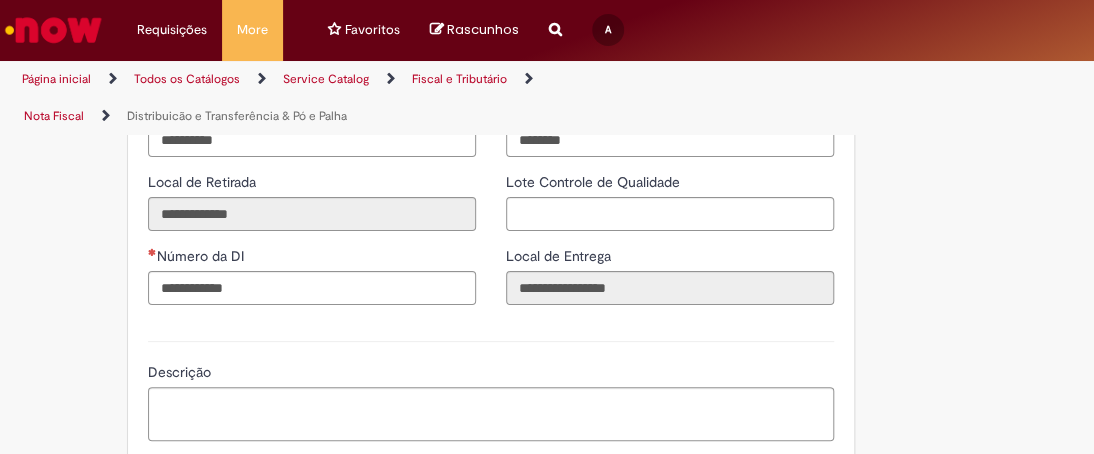 scroll, scrollTop: 2700, scrollLeft: 0, axis: vertical 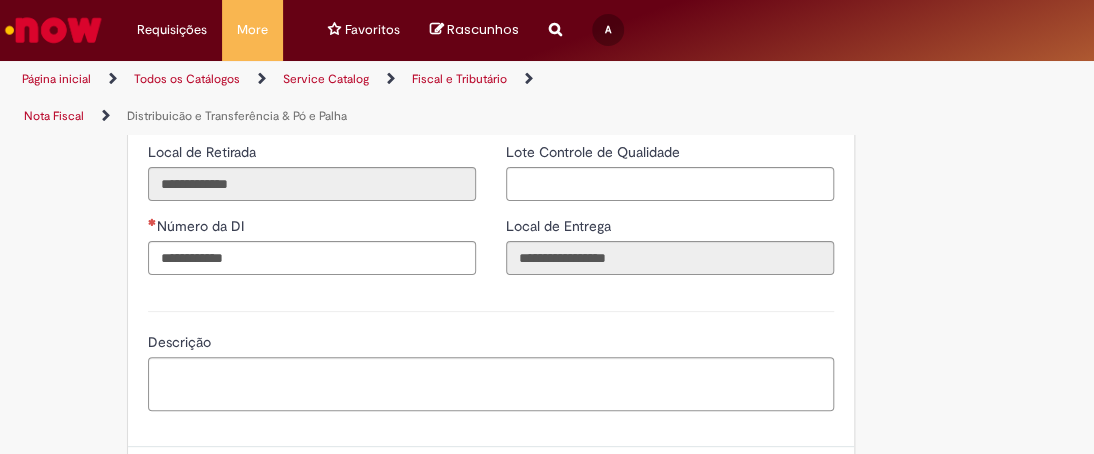 type on "********" 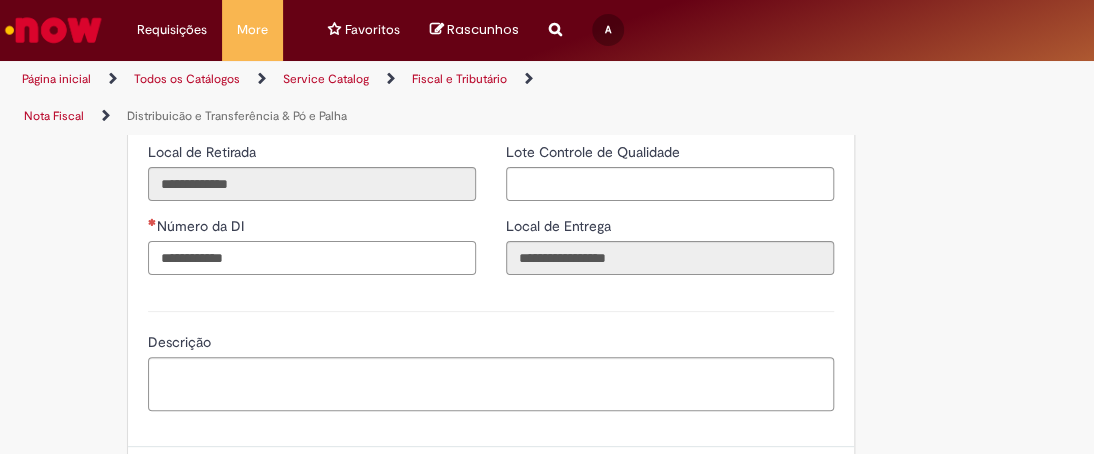 click on "Número da DI" at bounding box center [312, 258] 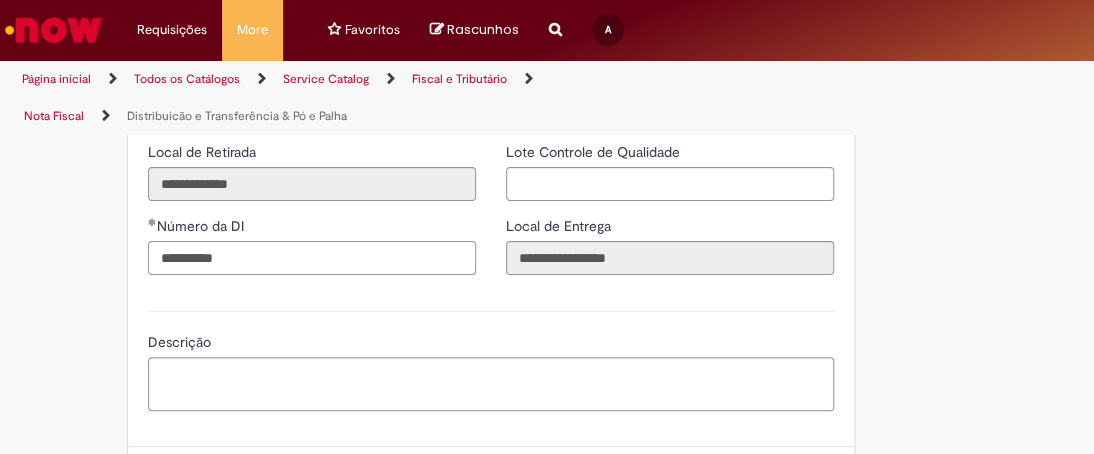 type on "**********" 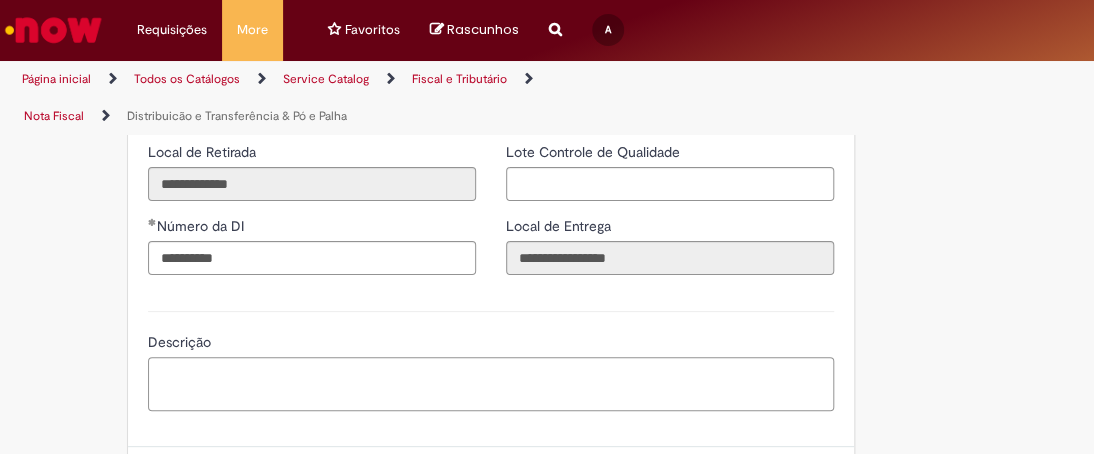 click on "Descrição" at bounding box center [491, 384] 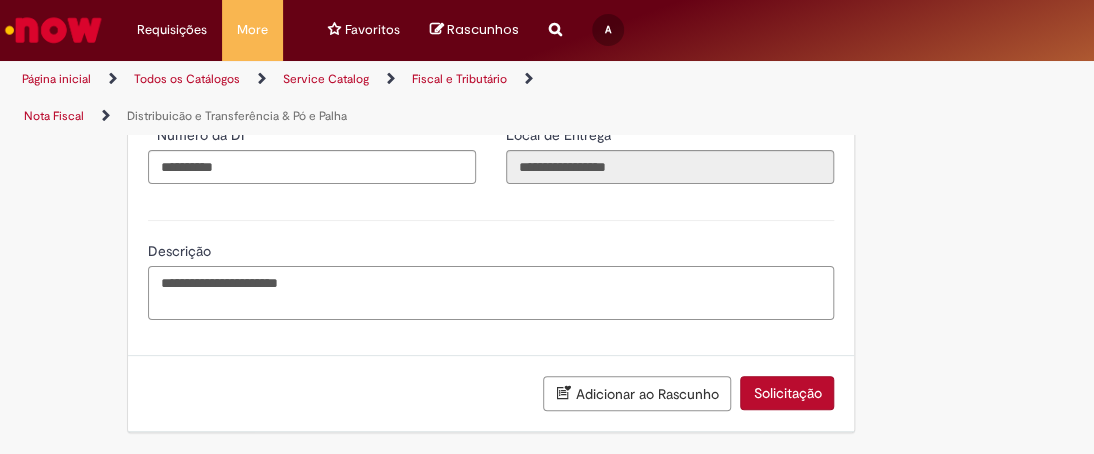 scroll, scrollTop: 2822, scrollLeft: 0, axis: vertical 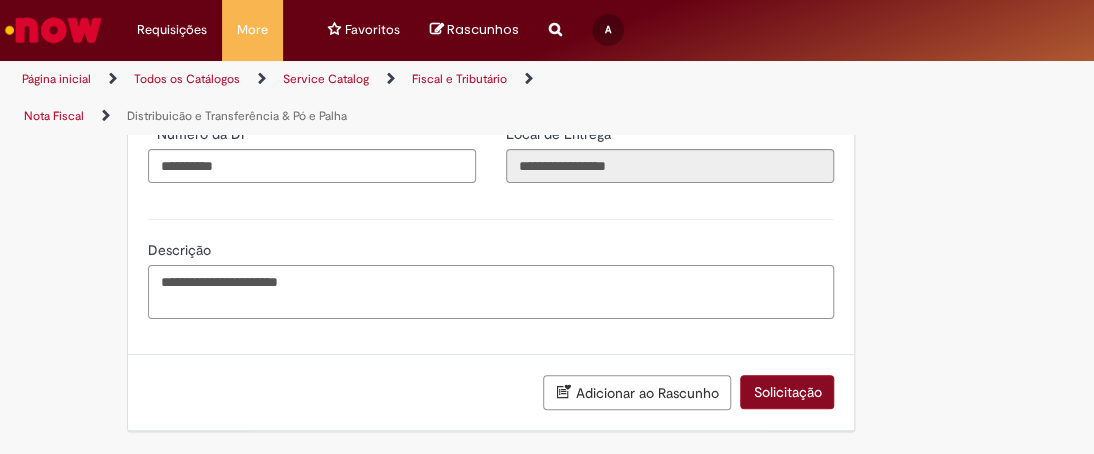 type on "**********" 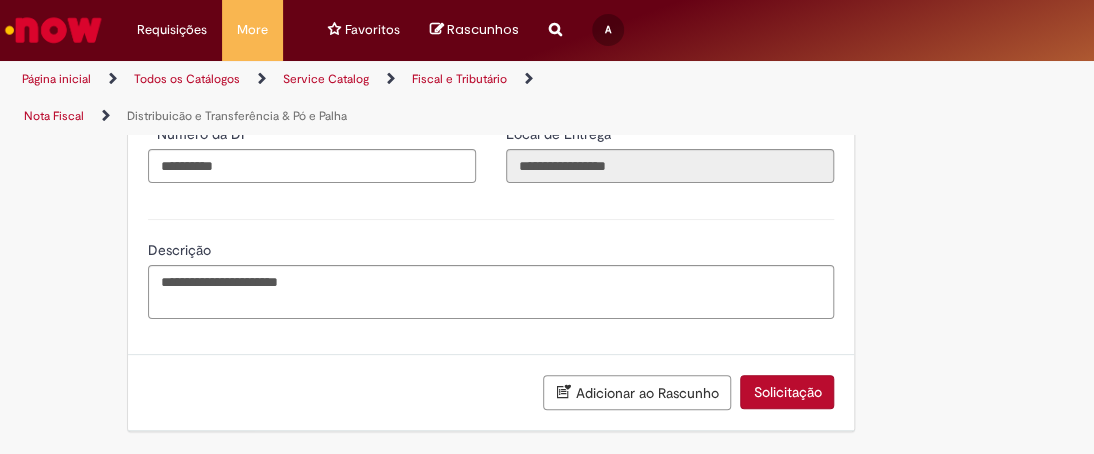 click on "Solicitação" at bounding box center (787, 392) 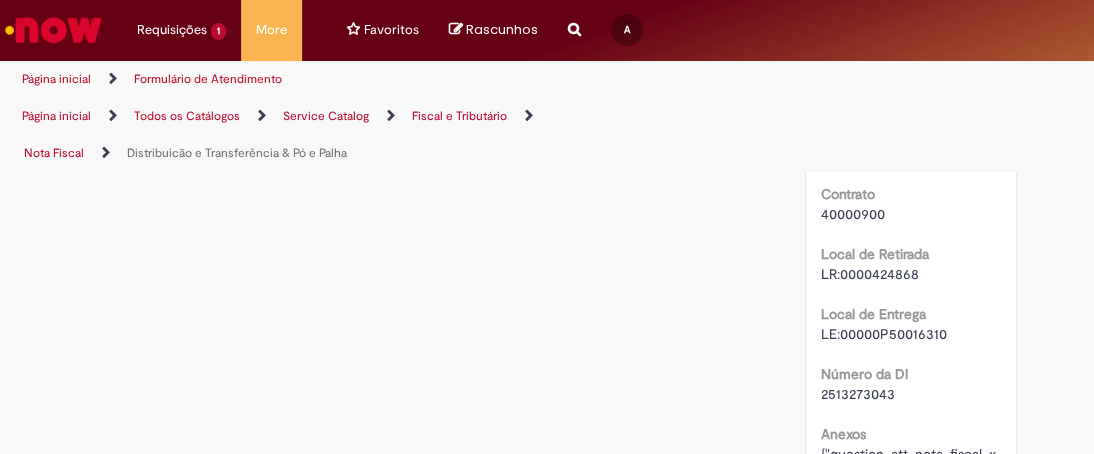 scroll, scrollTop: 0, scrollLeft: 0, axis: both 